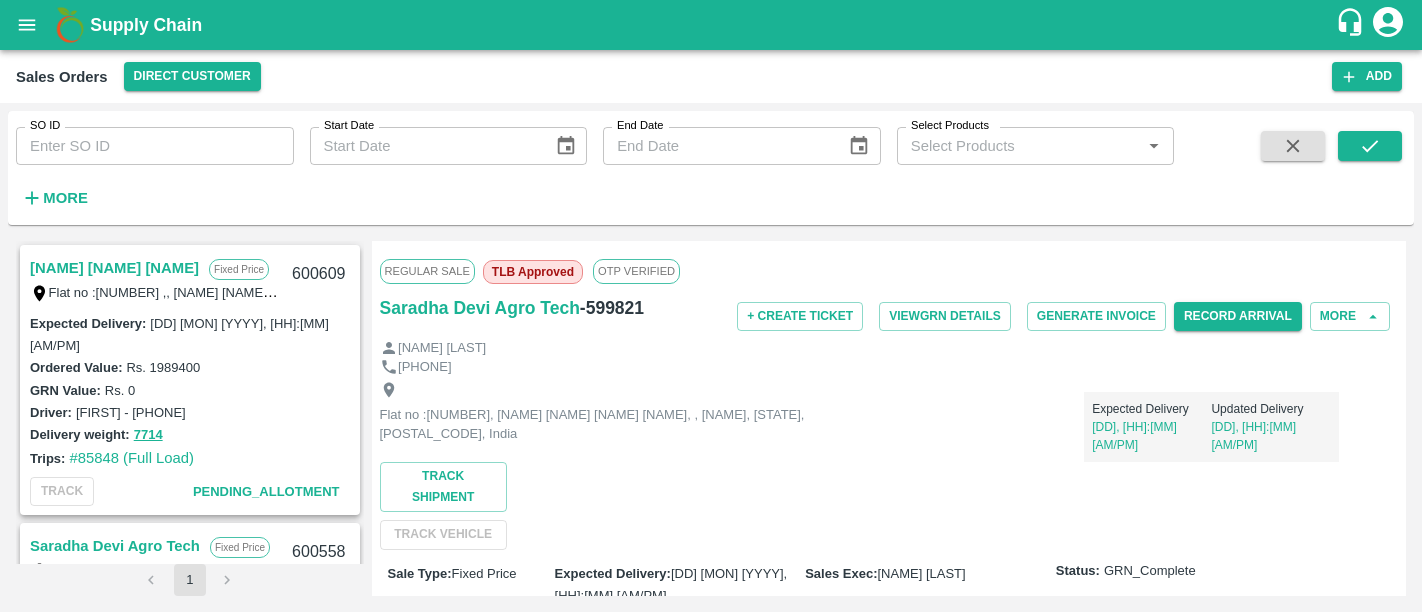 scroll, scrollTop: 0, scrollLeft: 0, axis: both 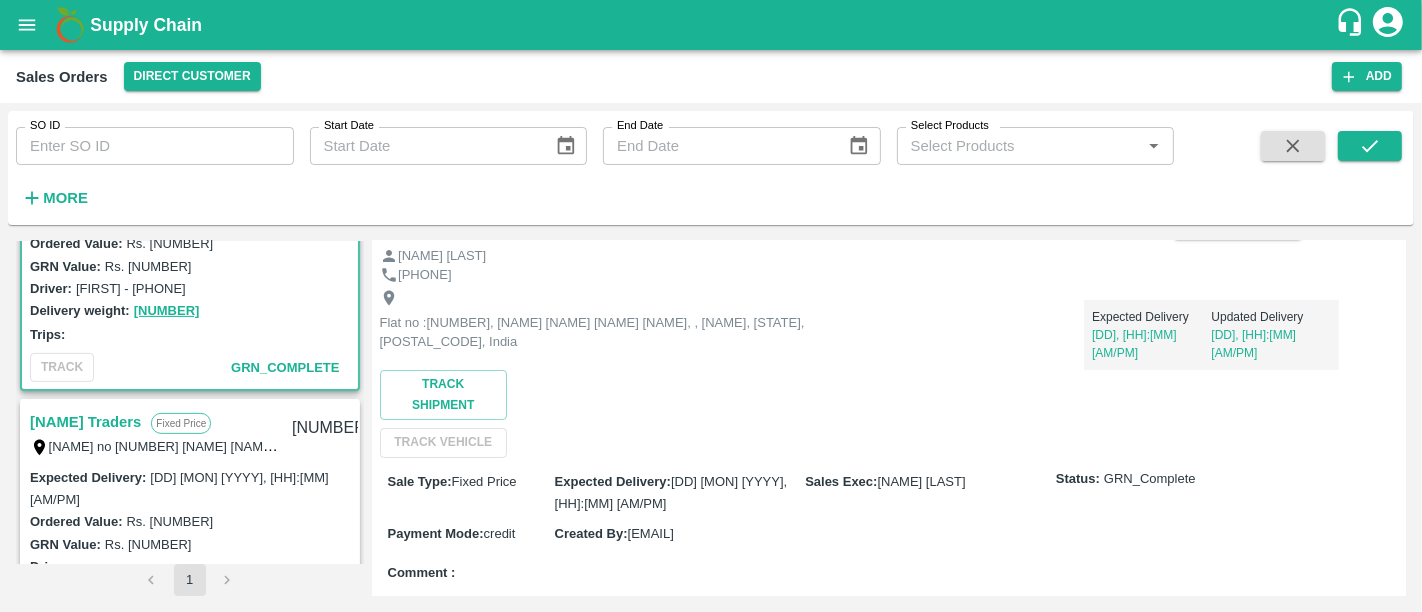click on "Supply Chain" at bounding box center [146, 25] 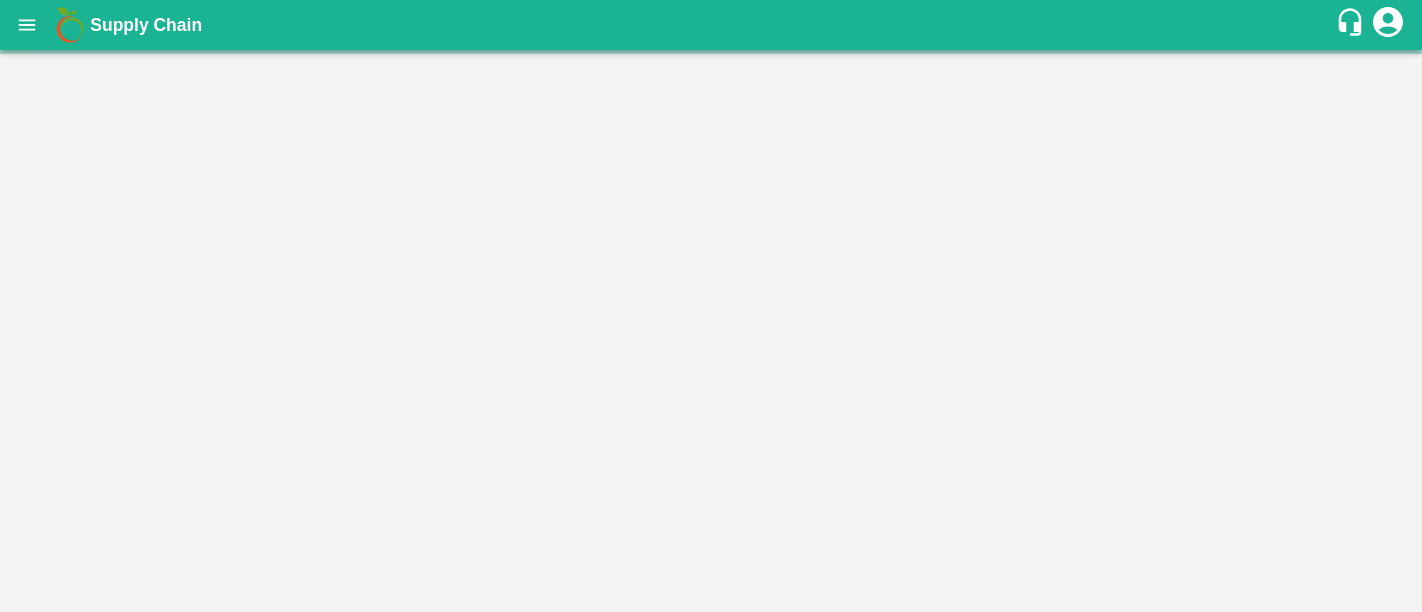scroll, scrollTop: 0, scrollLeft: 0, axis: both 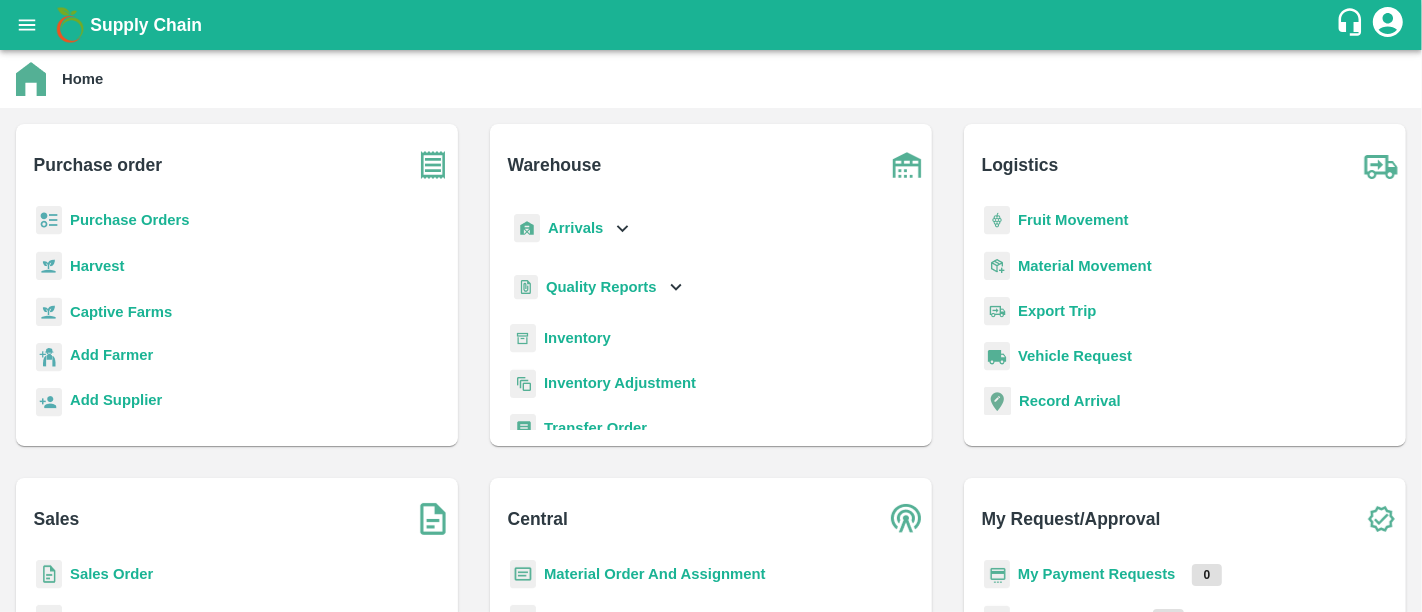 click on "Purchase Orders" at bounding box center [130, 220] 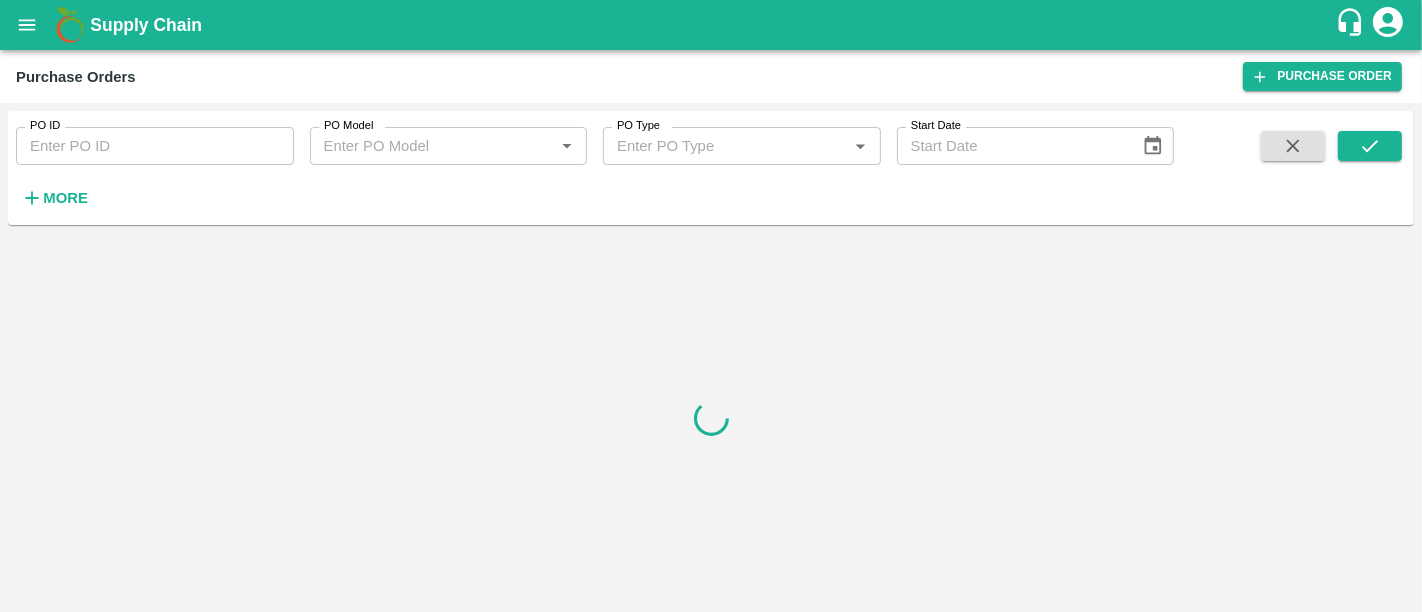 drag, startPoint x: 65, startPoint y: 195, endPoint x: 644, endPoint y: 289, distance: 586.58075 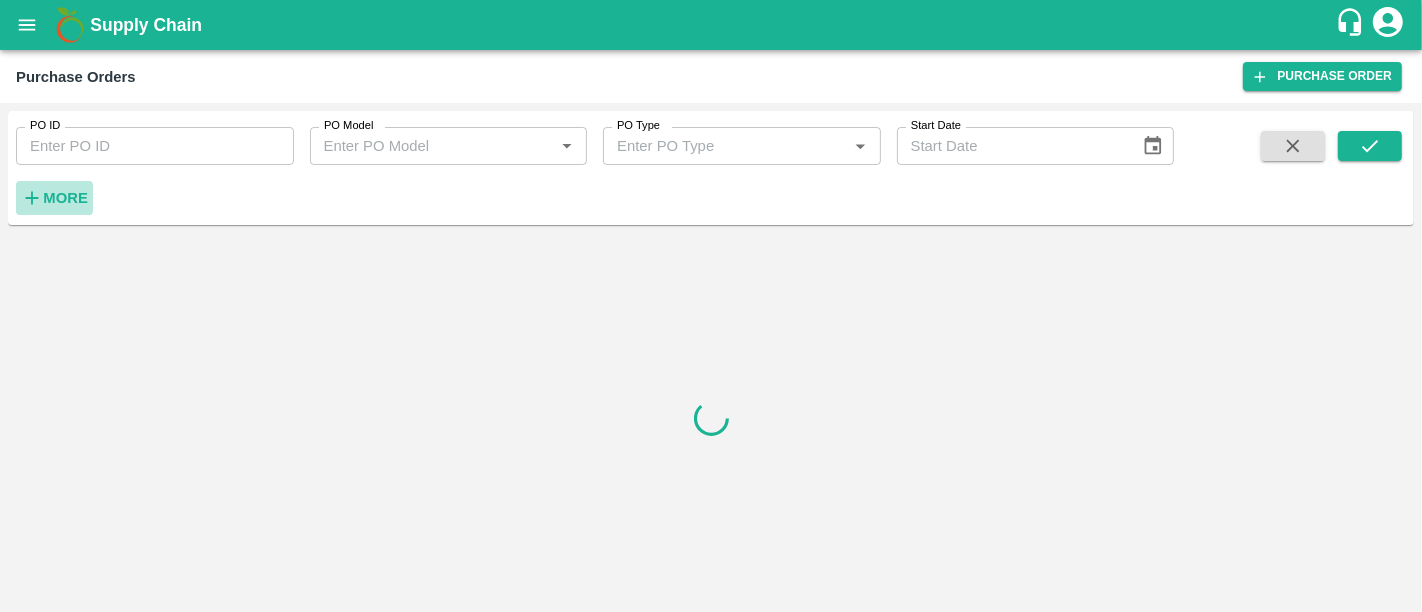 click on "More" at bounding box center [65, 198] 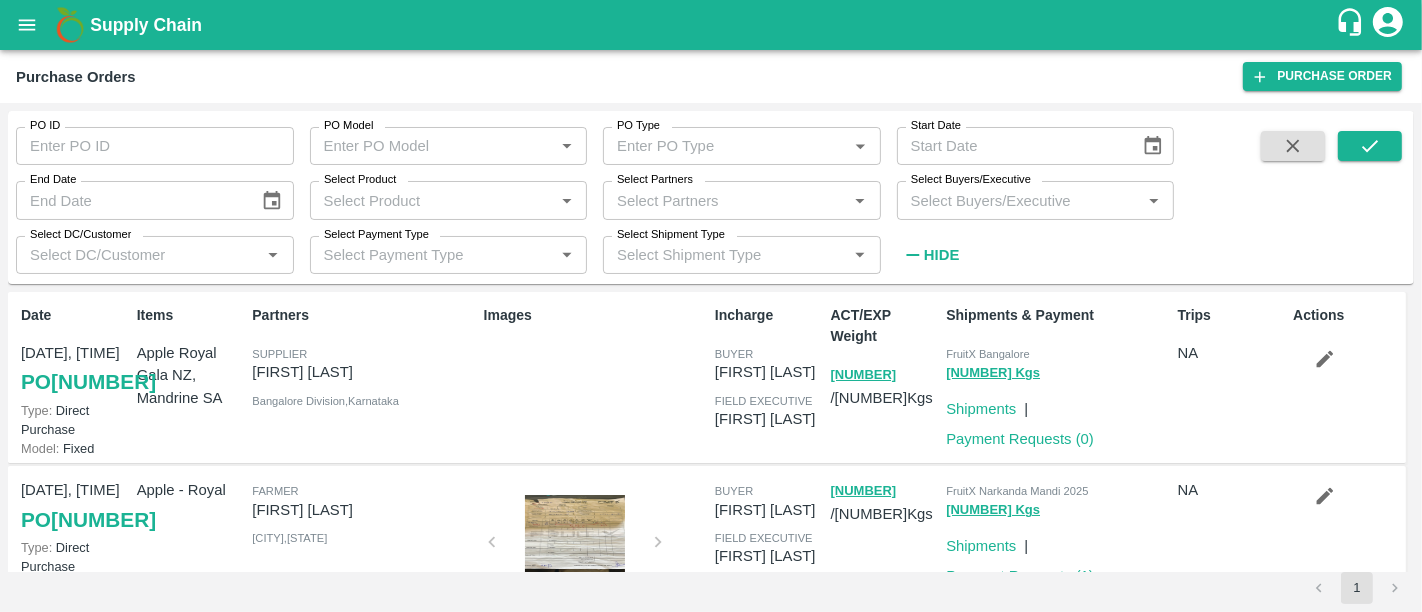 click on "Select Partners   *" at bounding box center [742, 200] 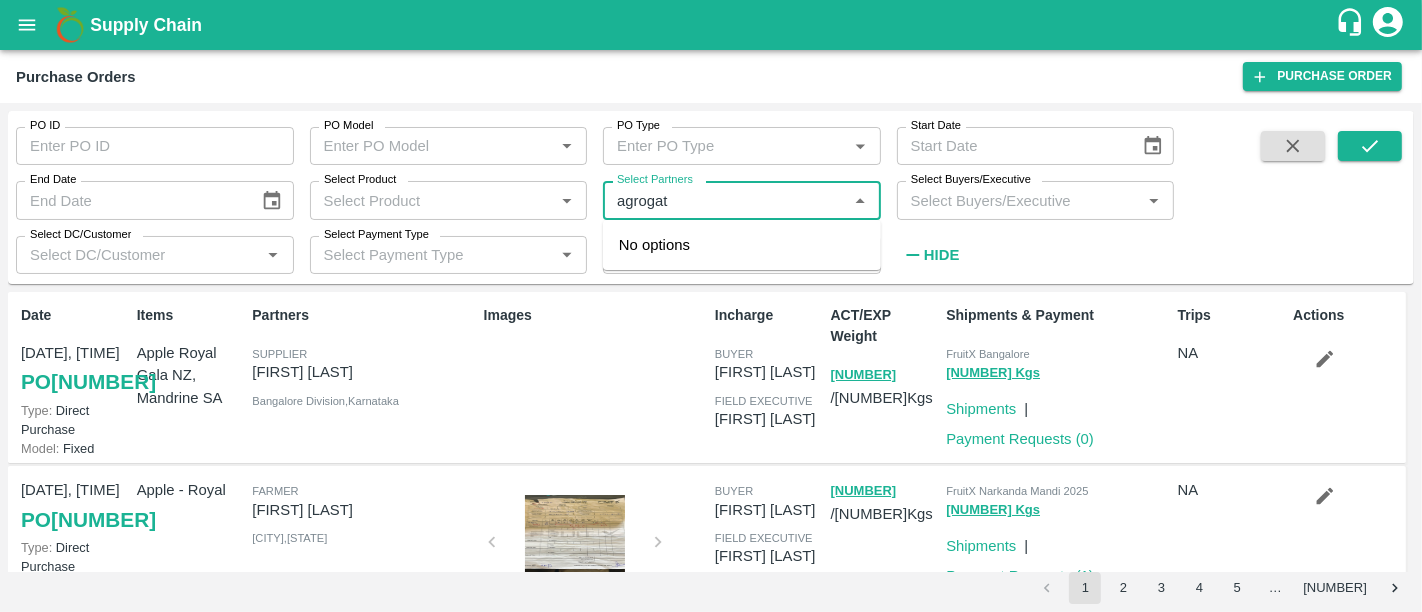 type on "agrogato" 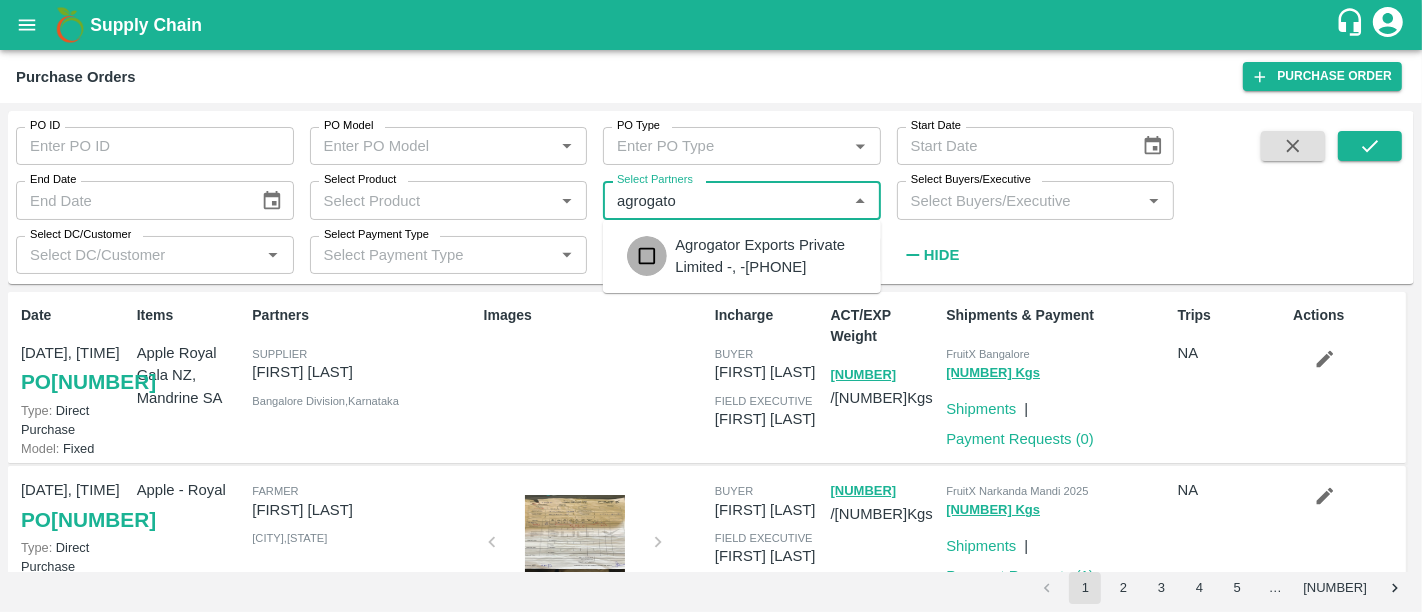 click at bounding box center (647, 256) 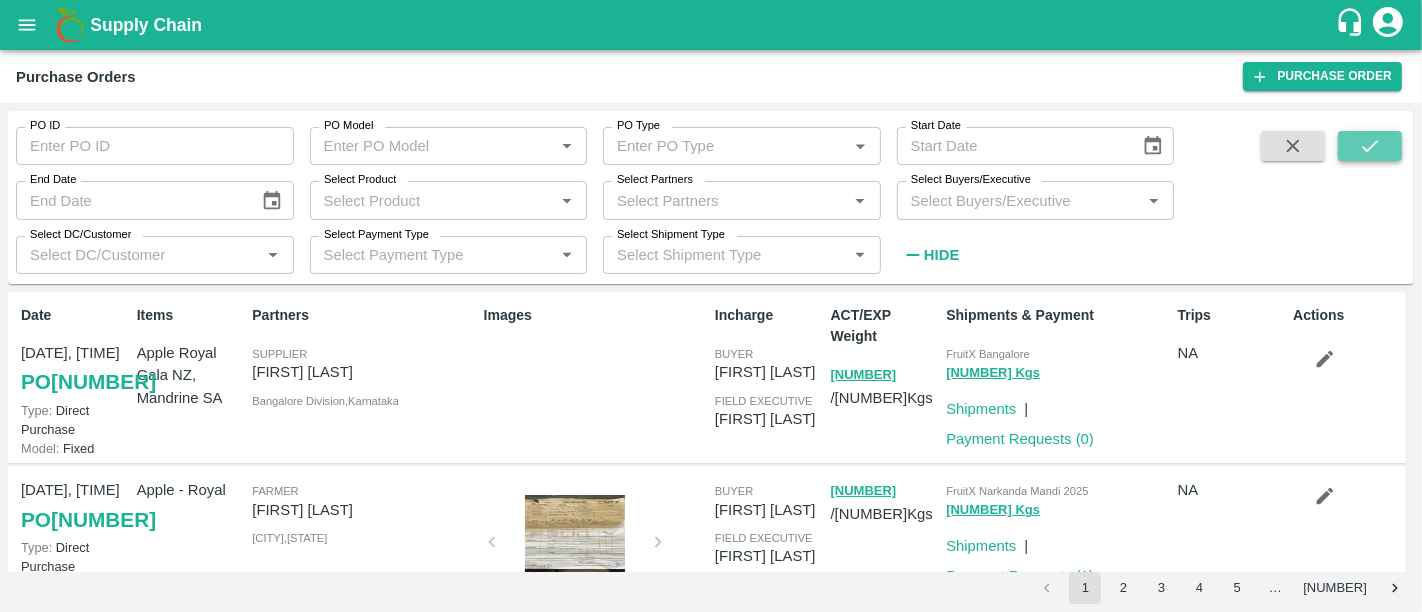 click at bounding box center [1370, 146] 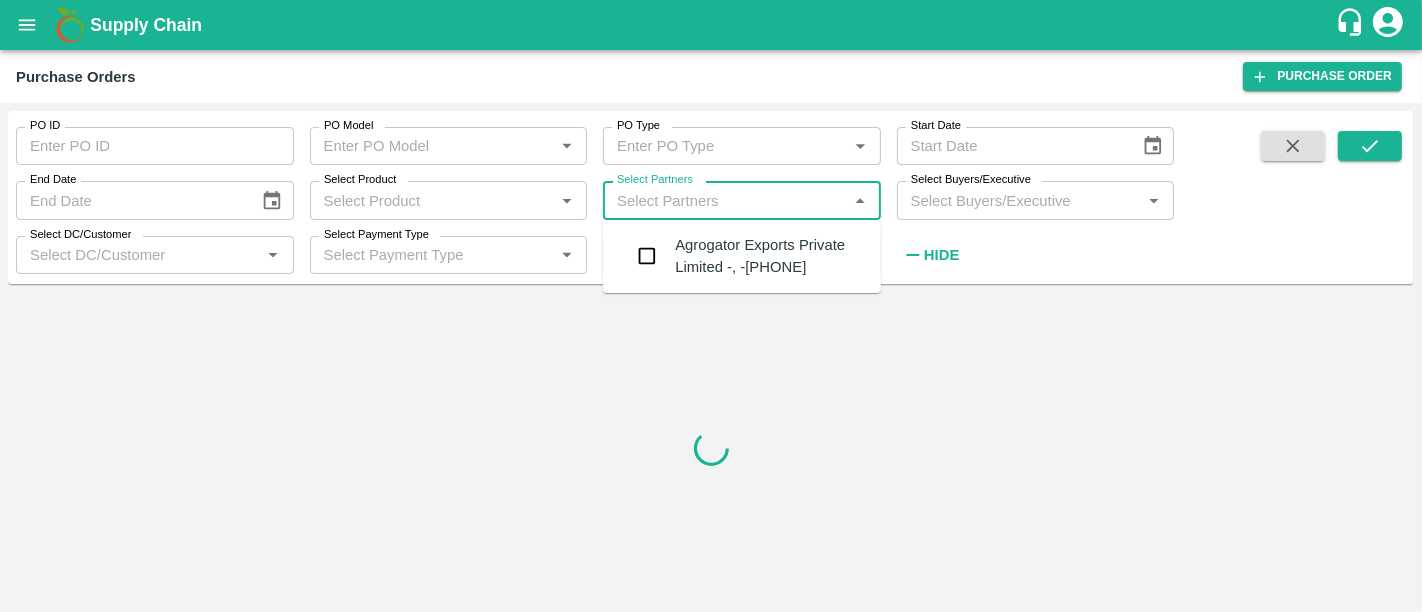 click on "Select Partners" at bounding box center [725, 200] 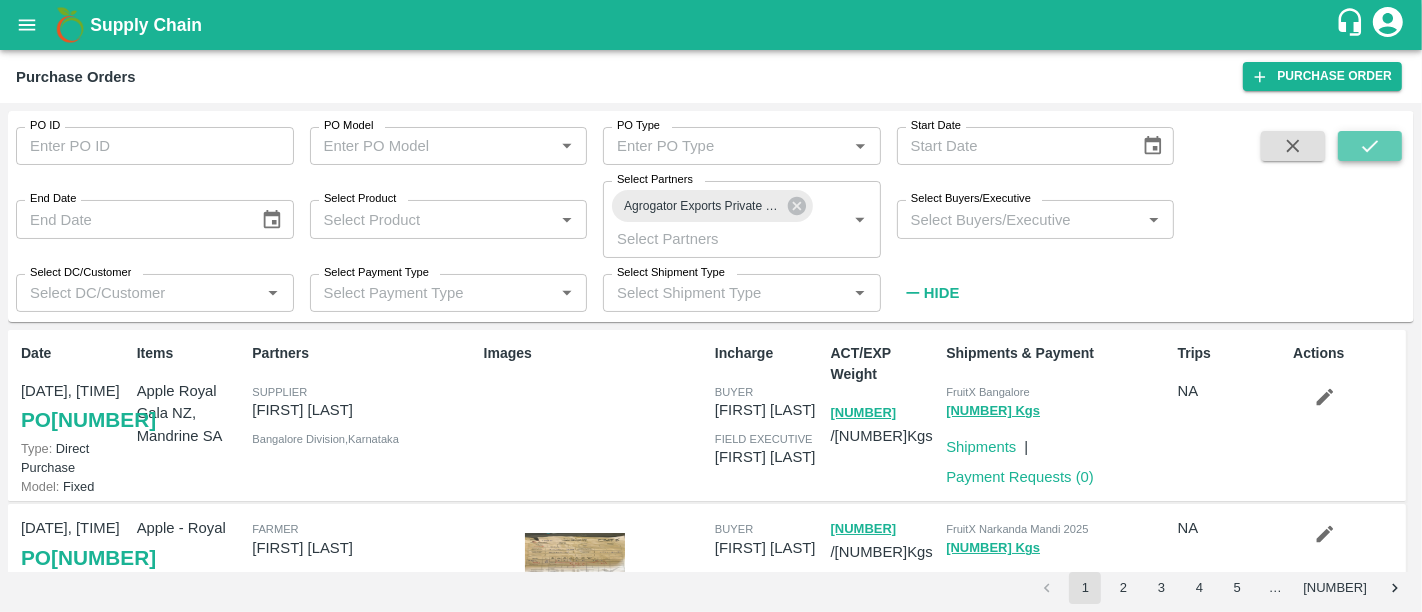 click at bounding box center [1370, 146] 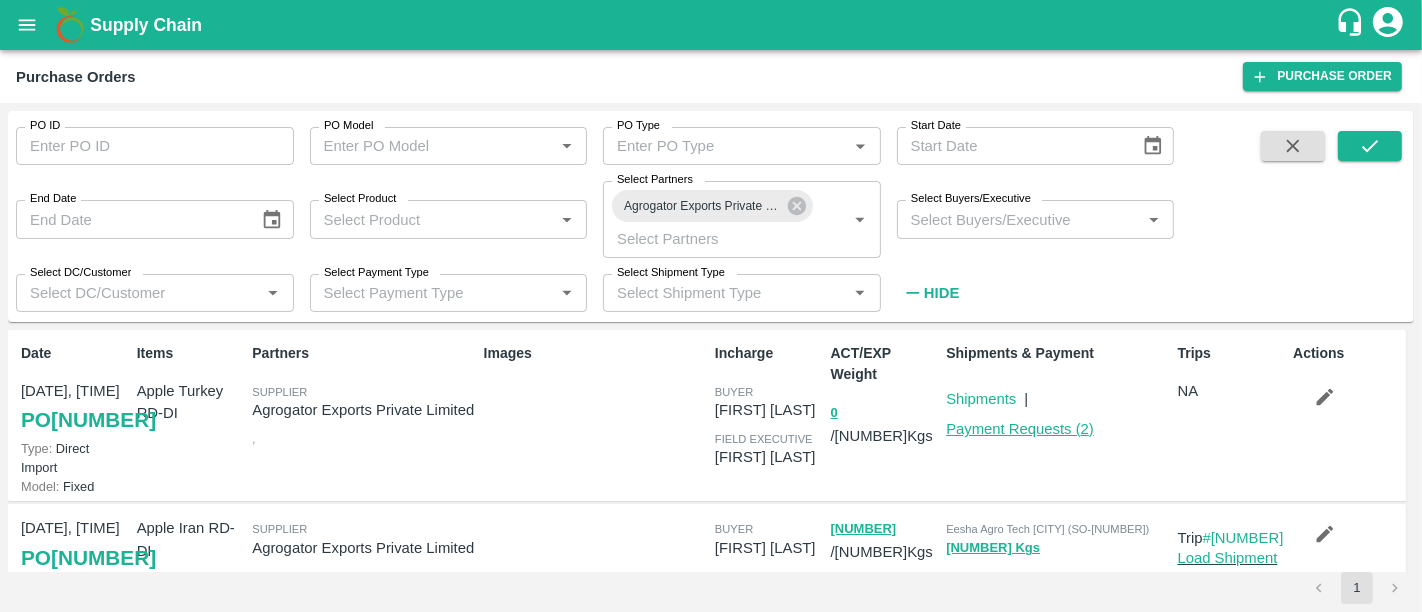 click on "Payment Requests ( 2 )" at bounding box center [1020, 429] 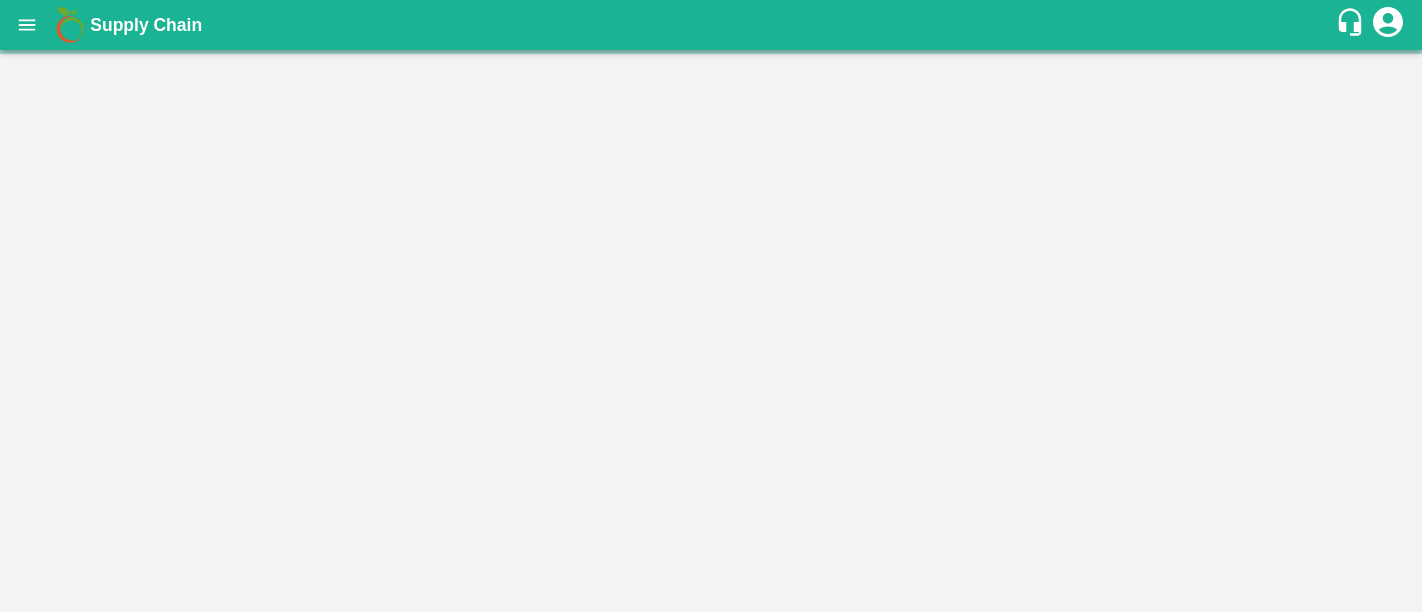 scroll, scrollTop: 0, scrollLeft: 0, axis: both 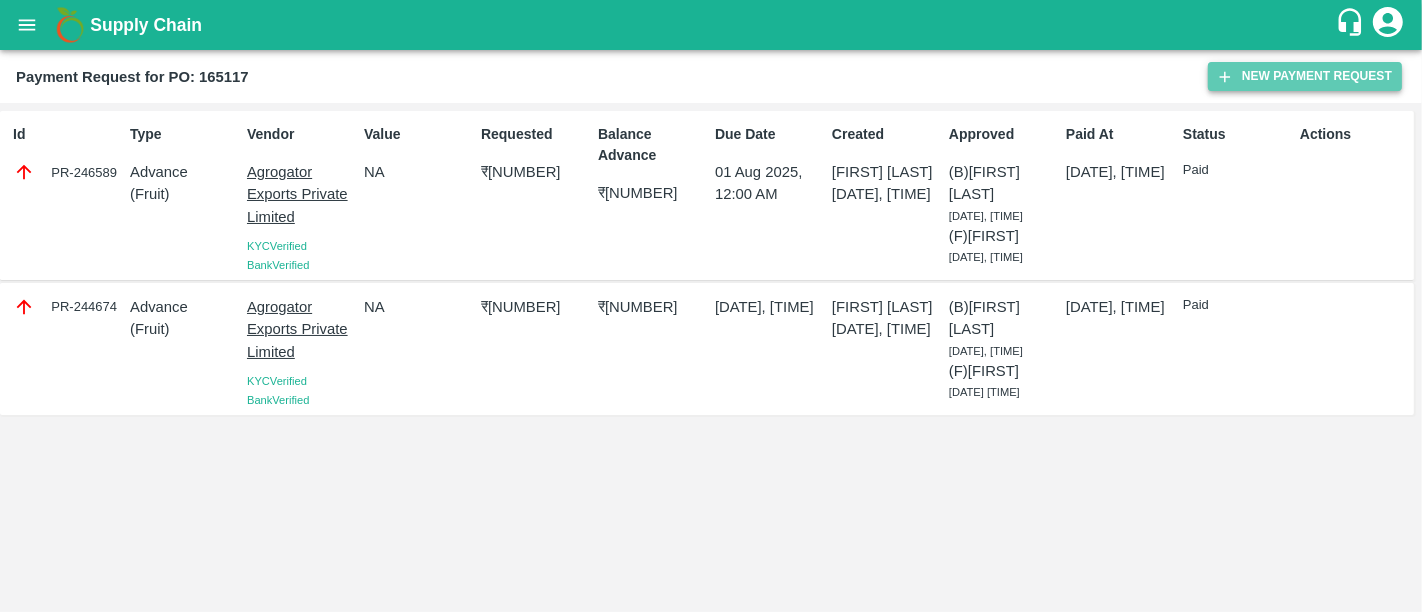 click on "New Payment Request" at bounding box center (1305, 76) 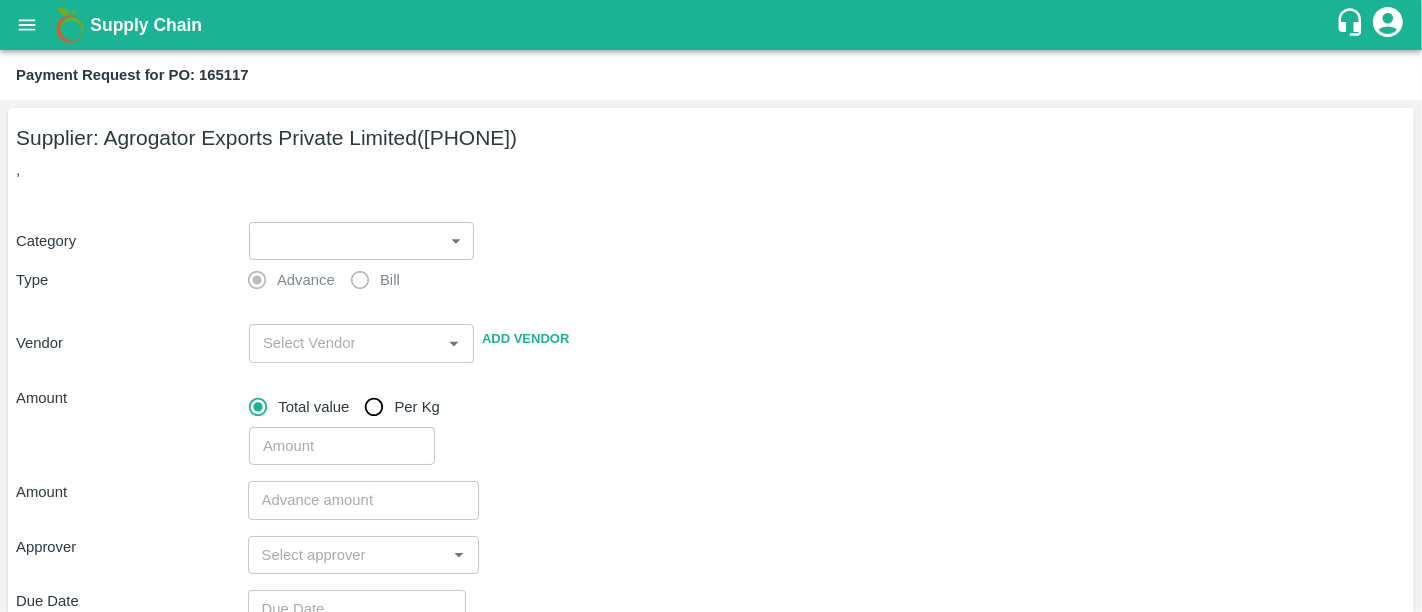 click on "Supply Chain Payment Request for PO: 165117 Supplier:    [COMPANY]   ([PHONE]) ,  Category ​ ​ Type Advance Bill Vendor ​ Add Vendor Amount Total value Per Kg ​ Amount ​ Approver ​ Due Date ​  Priority  Low  High Comment x ​ Attach bill Cancel Save Hyderabad DC Bangalore DC Bangalore Imported DC - Safal Market Delhi Imported DC Direct Customer Mumbai Imported DC [FIRST] [LAST] Logout" at bounding box center [711, 306] 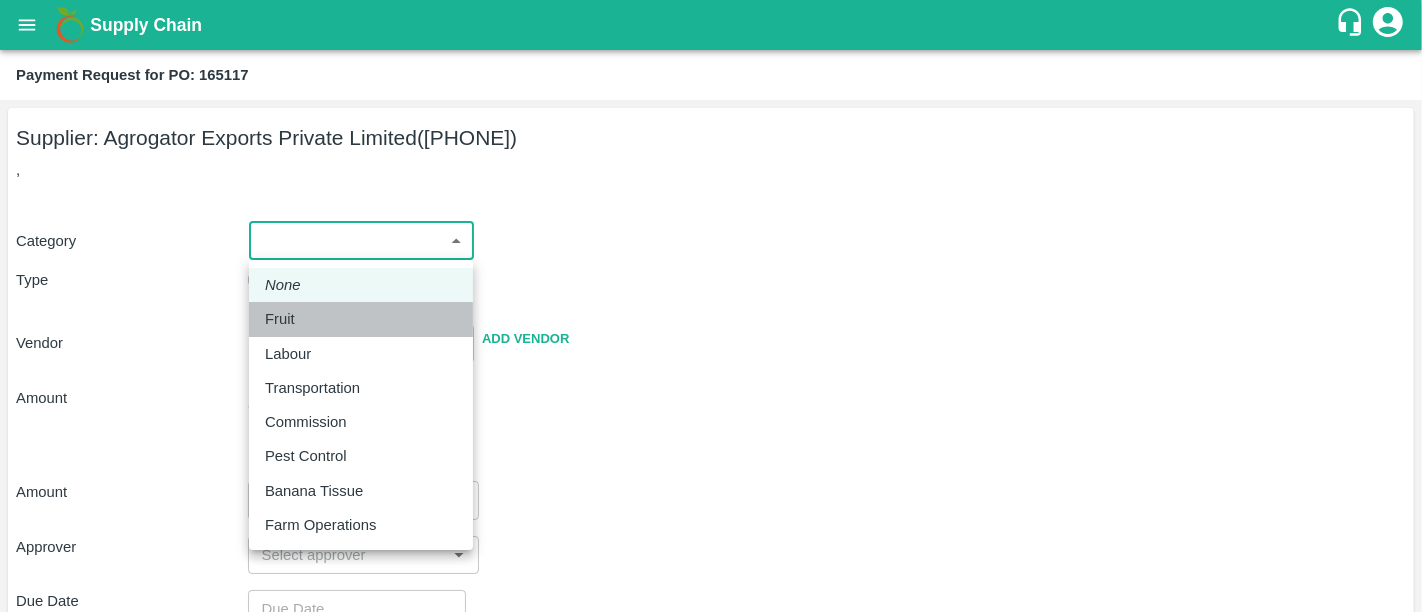 click on "Fruit" at bounding box center [285, 319] 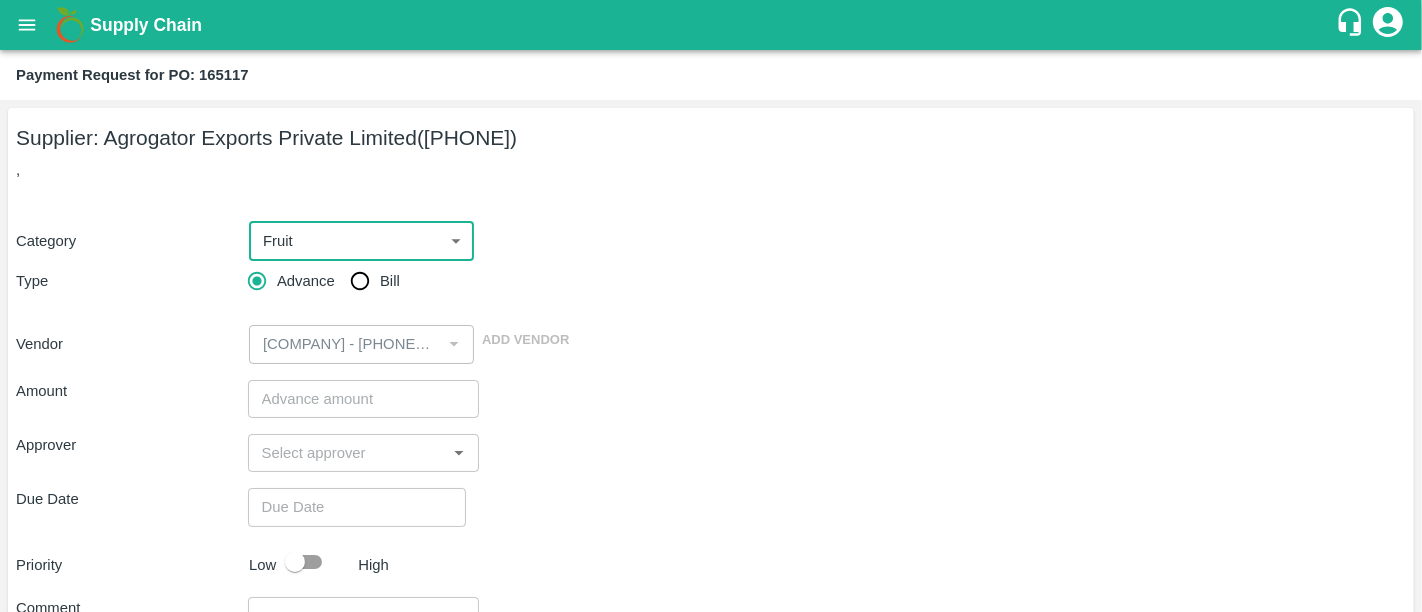 click at bounding box center (364, 399) 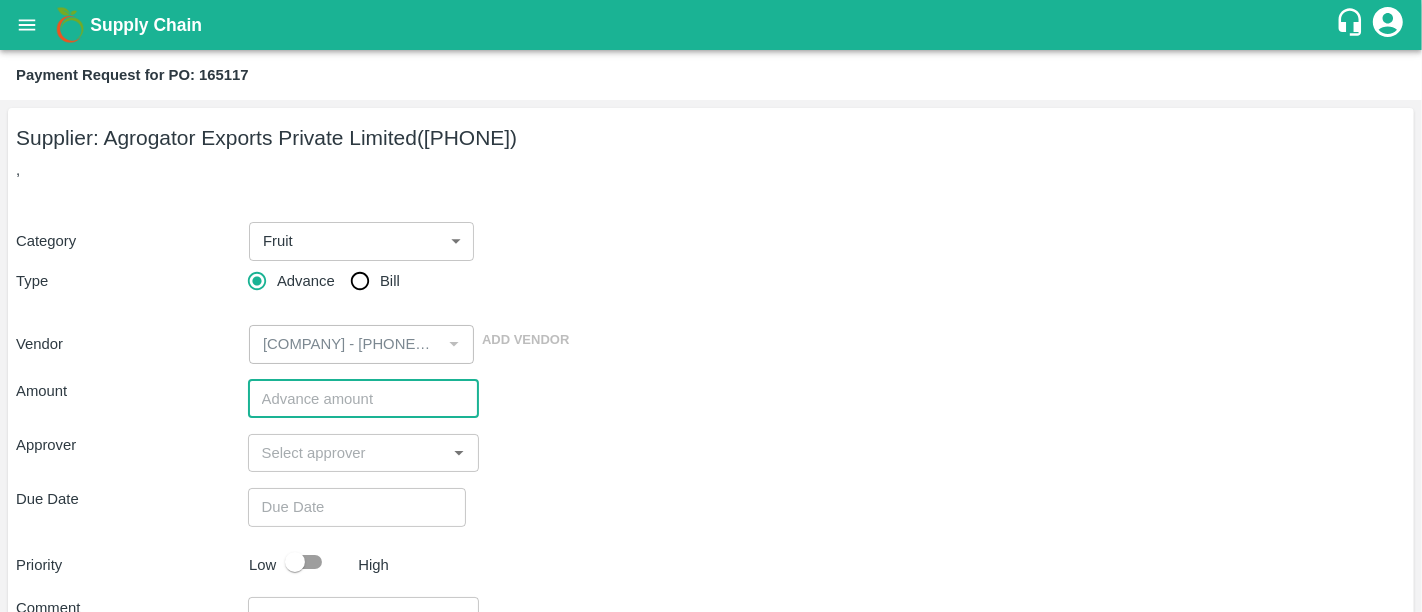 type on "[NUMBER]" 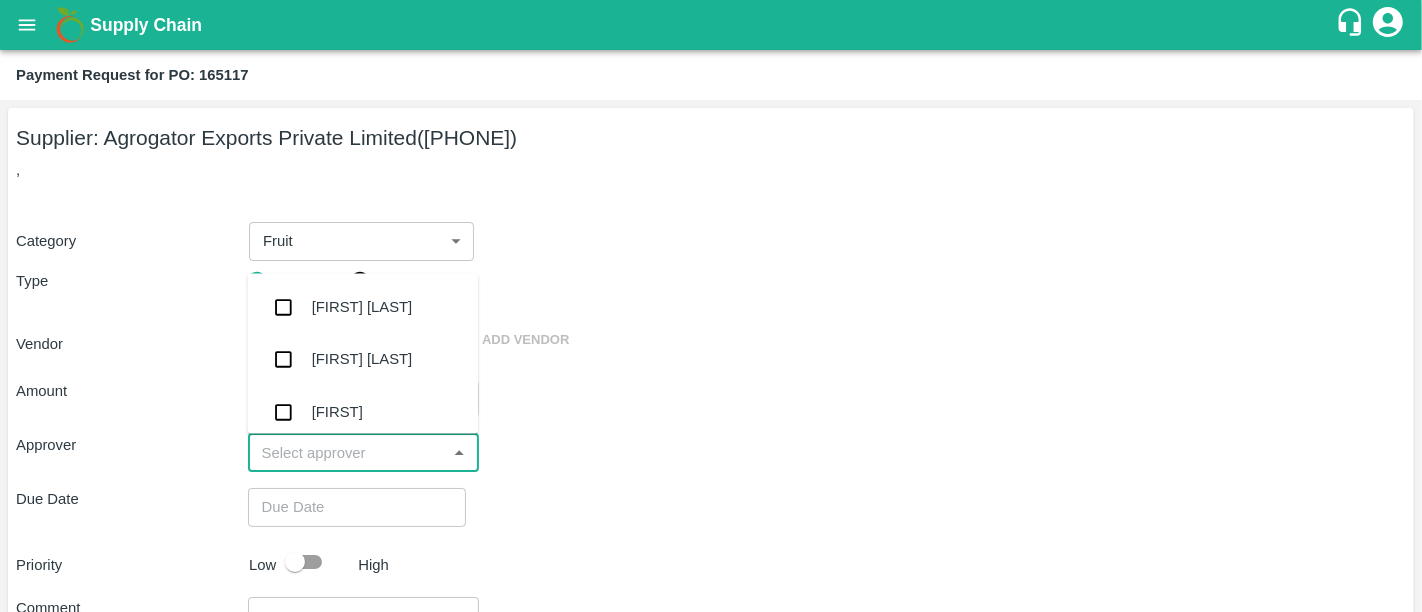 click at bounding box center (347, 453) 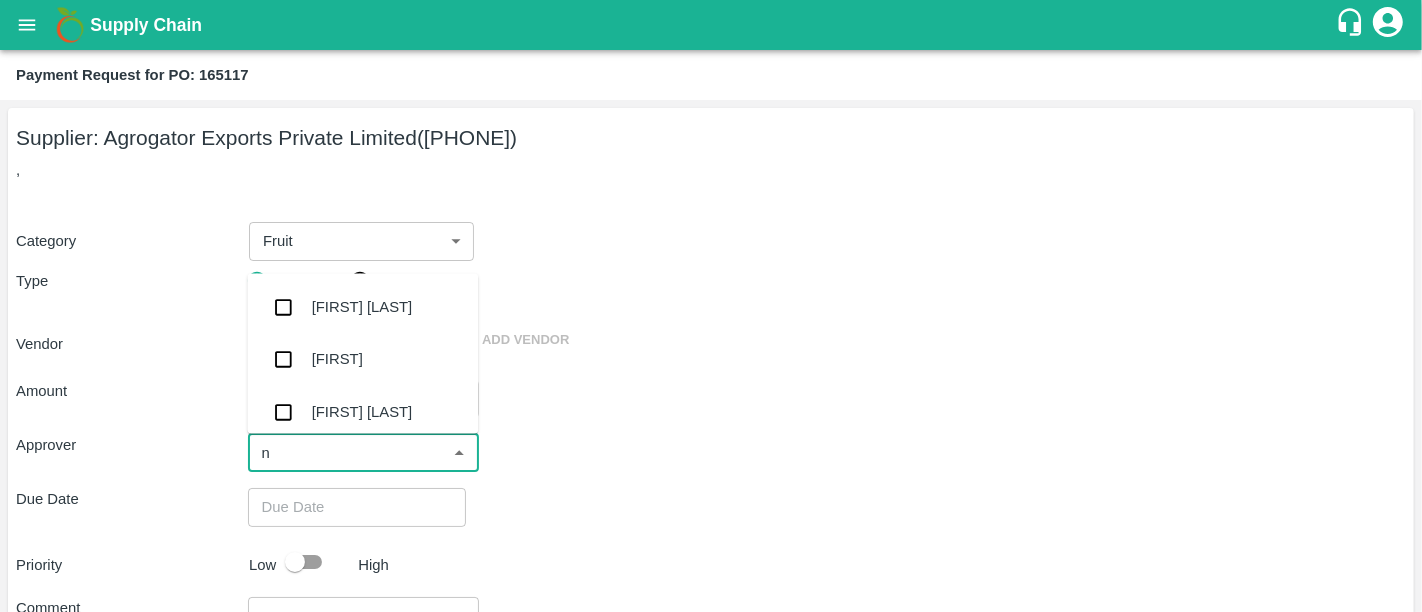 type on "ne" 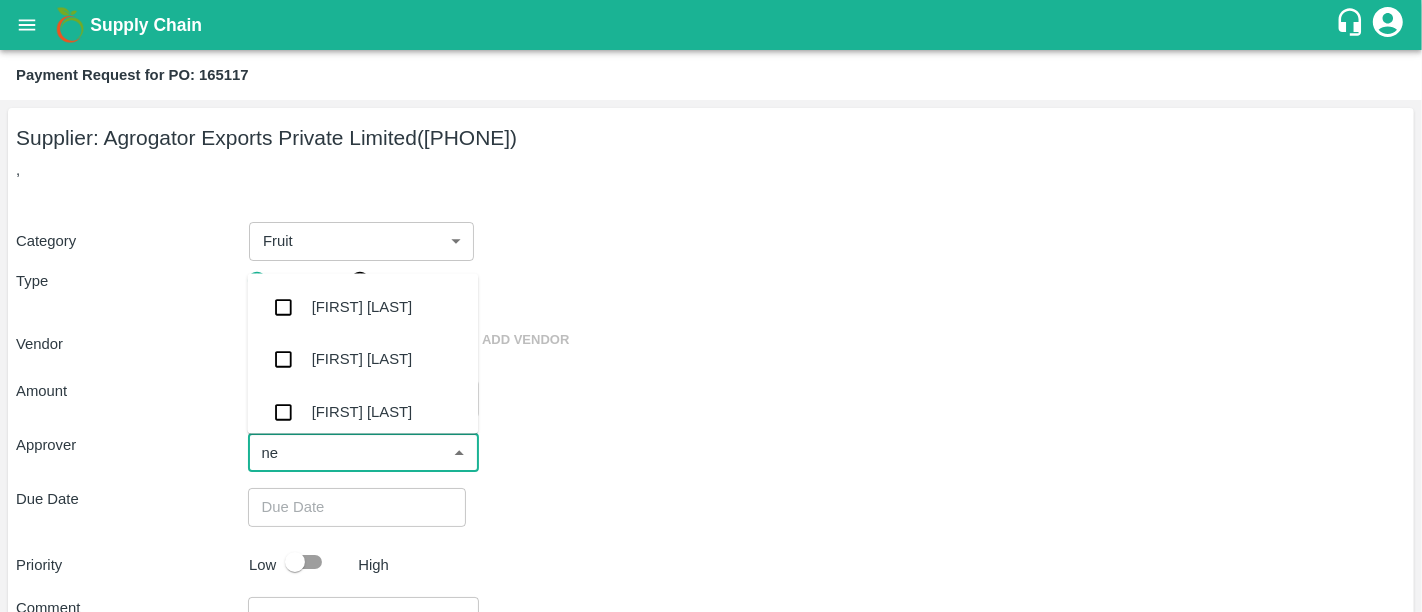 click on "[FIRST] [LAST]" at bounding box center (362, 412) 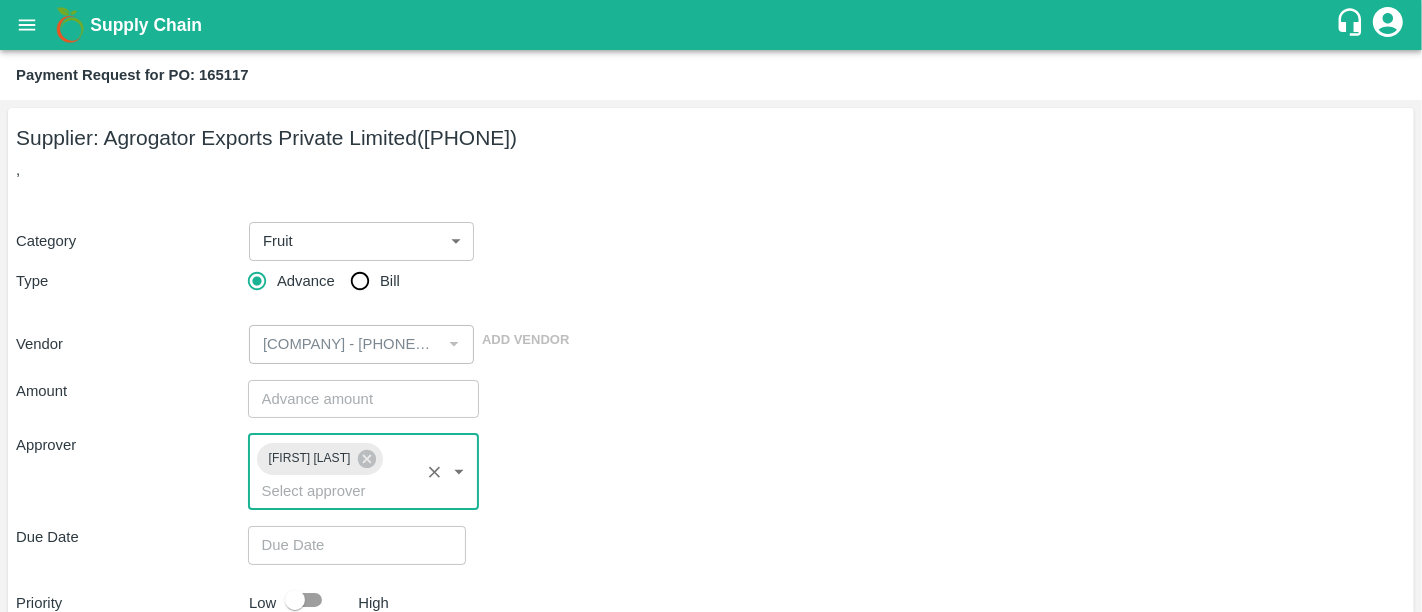 scroll, scrollTop: 195, scrollLeft: 0, axis: vertical 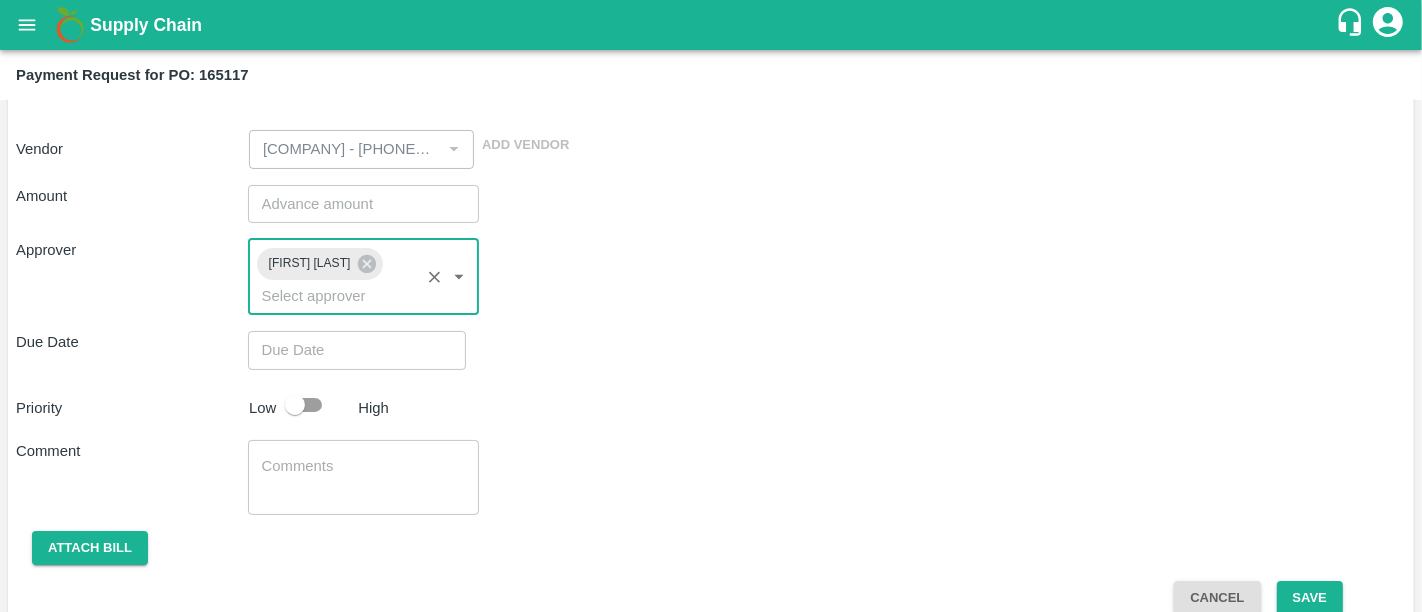 type on "DD/MM/YYYY hh:mm aa" 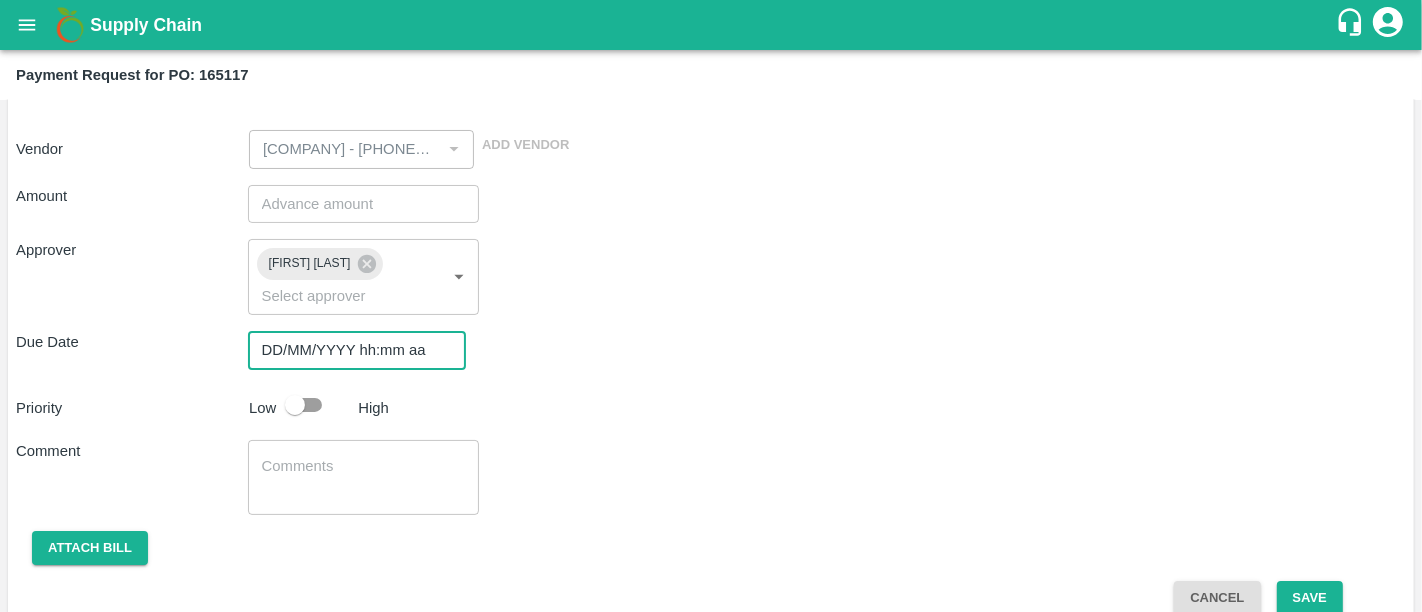 click on "DD/MM/YYYY hh:mm aa" at bounding box center (350, 350) 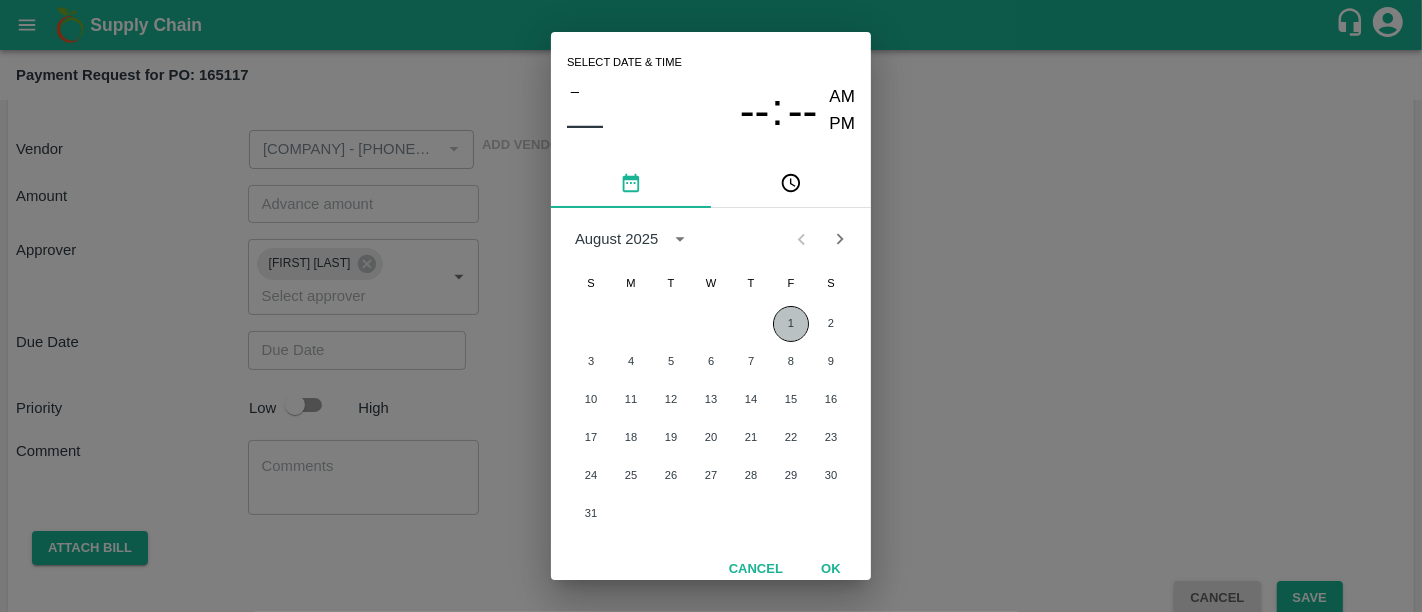 click on "1" at bounding box center [791, 324] 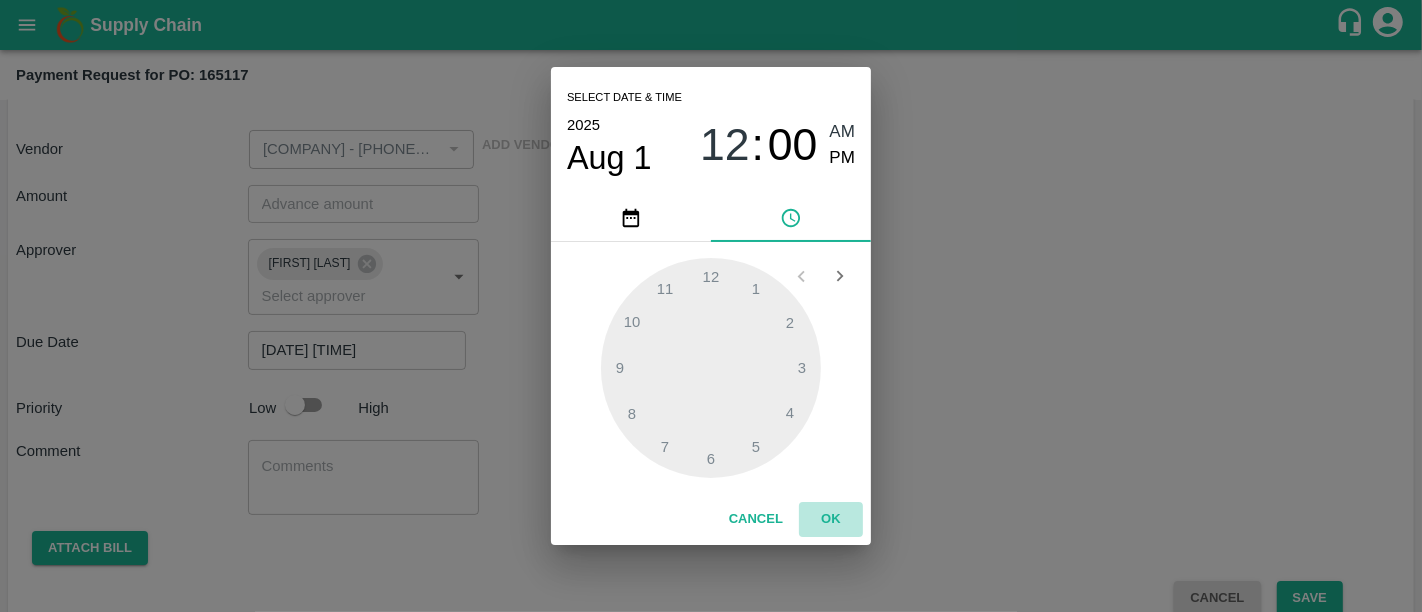 click on "OK" at bounding box center (831, 519) 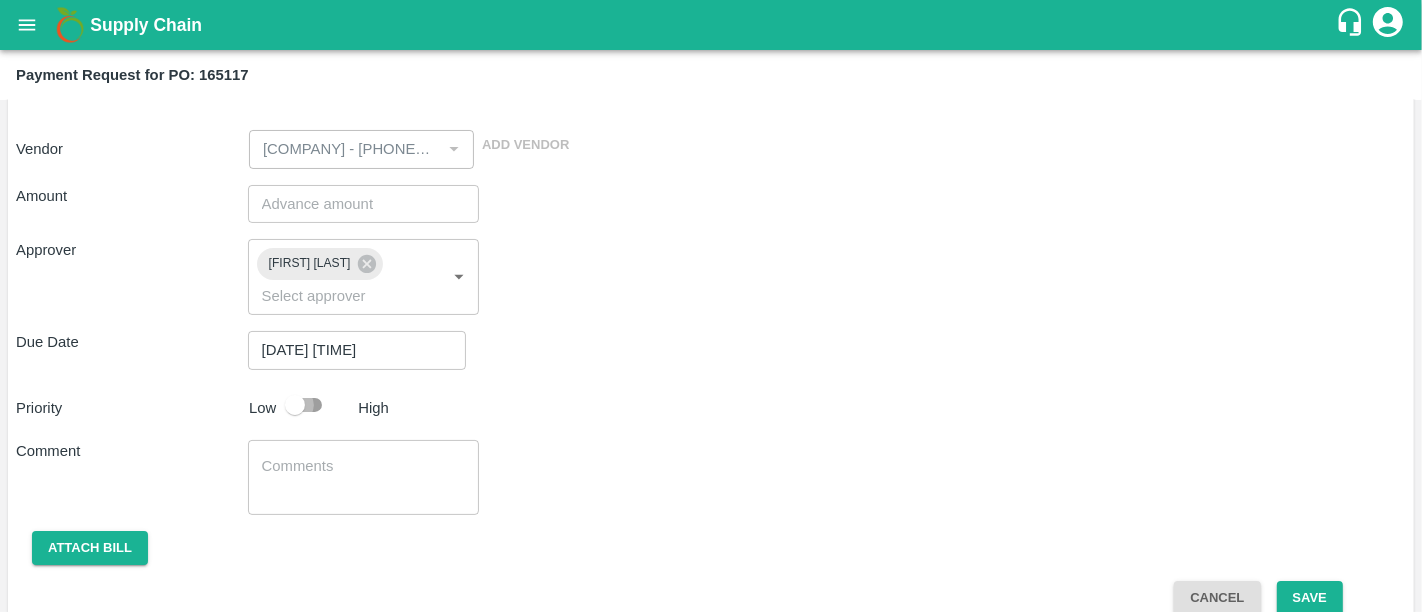 click at bounding box center (295, 405) 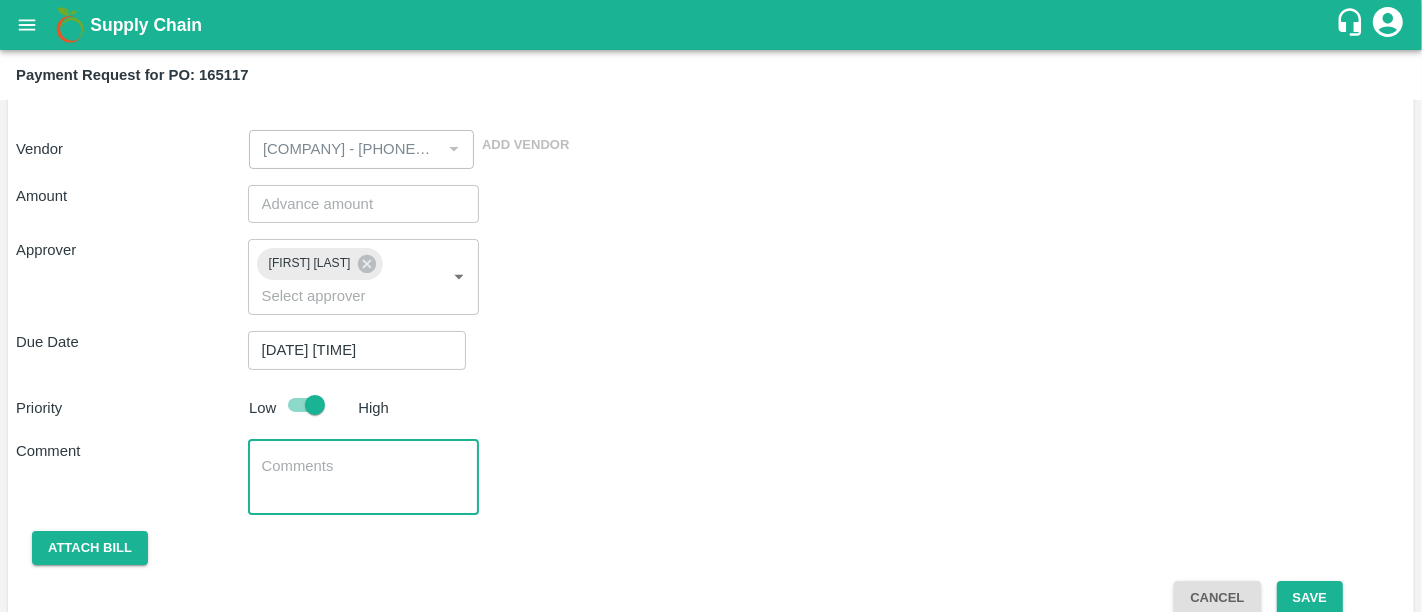 click at bounding box center (364, 477) 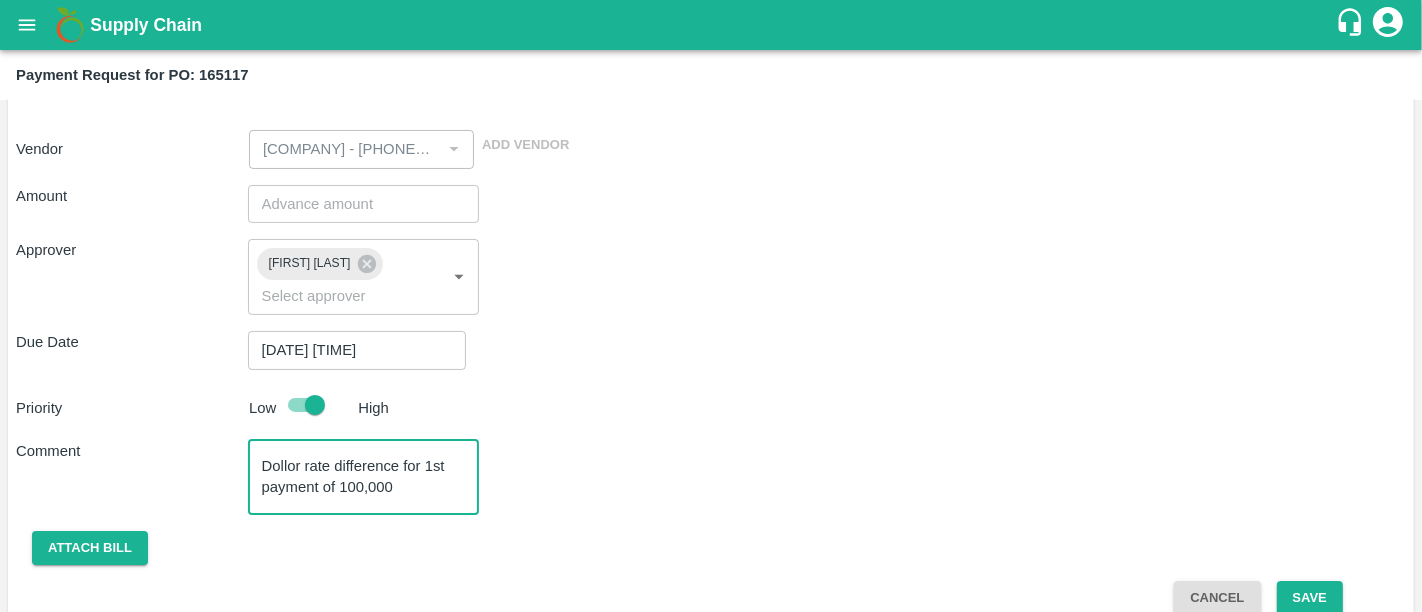 click on "Dollor rate difference for 1st payment of 100,000" at bounding box center [364, 477] 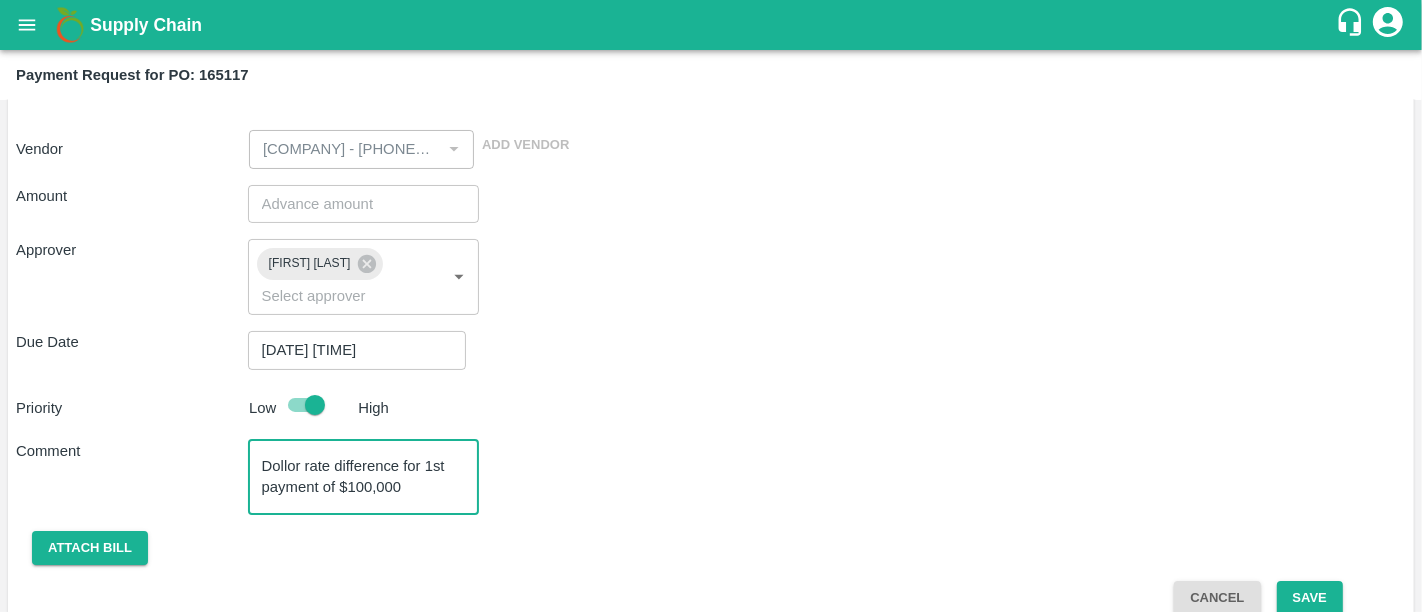 type on "Dollor rate difference for 1st payment of $100,000" 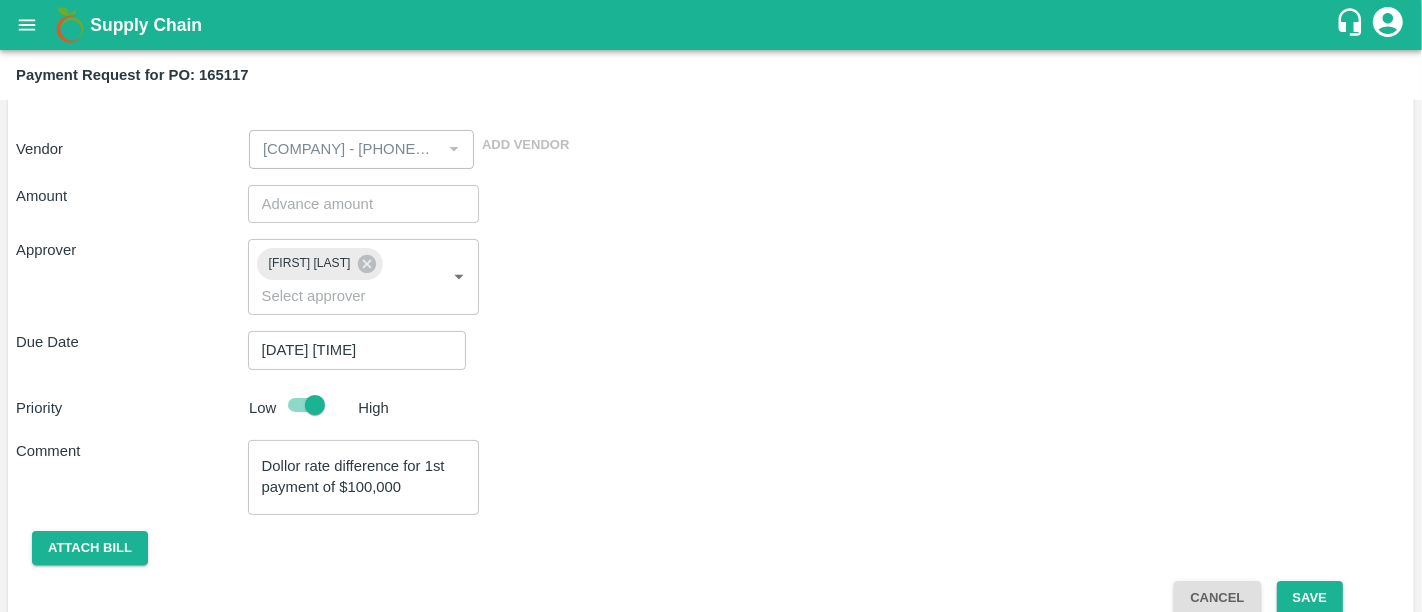 click on "Dollor rate difference for 1st payment of $100,000 x ​" at bounding box center [364, 477] 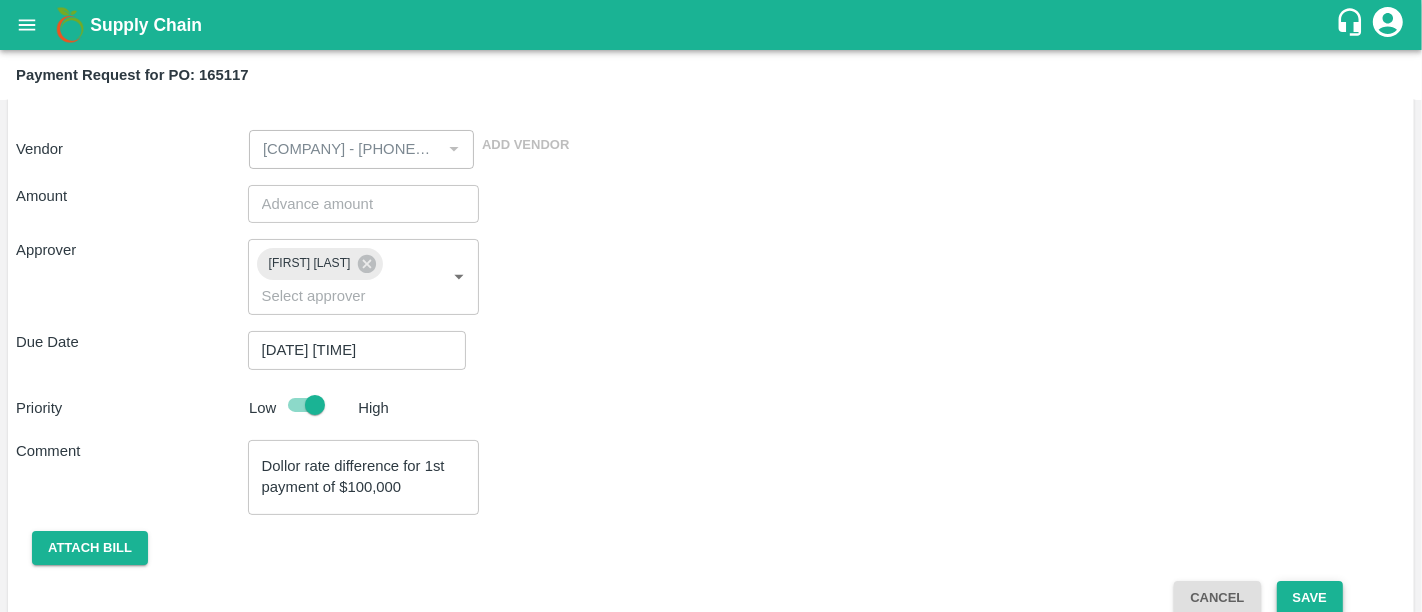 click on "Save" at bounding box center (1310, 598) 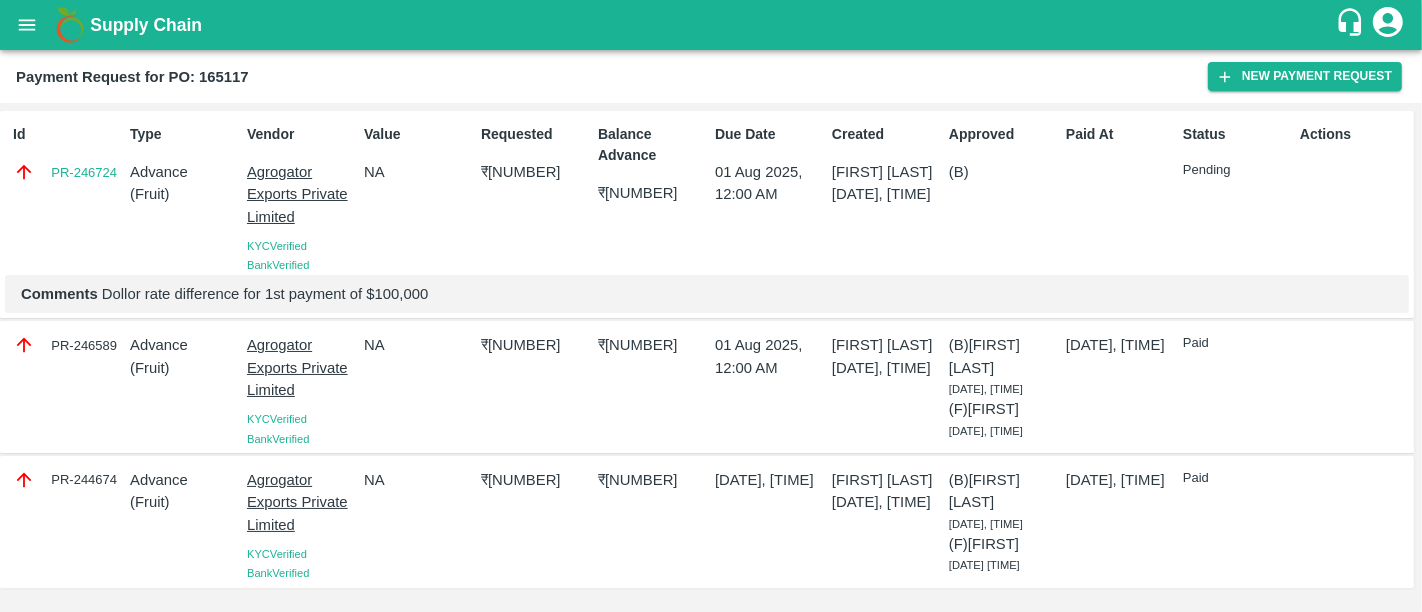 scroll, scrollTop: 14, scrollLeft: 0, axis: vertical 